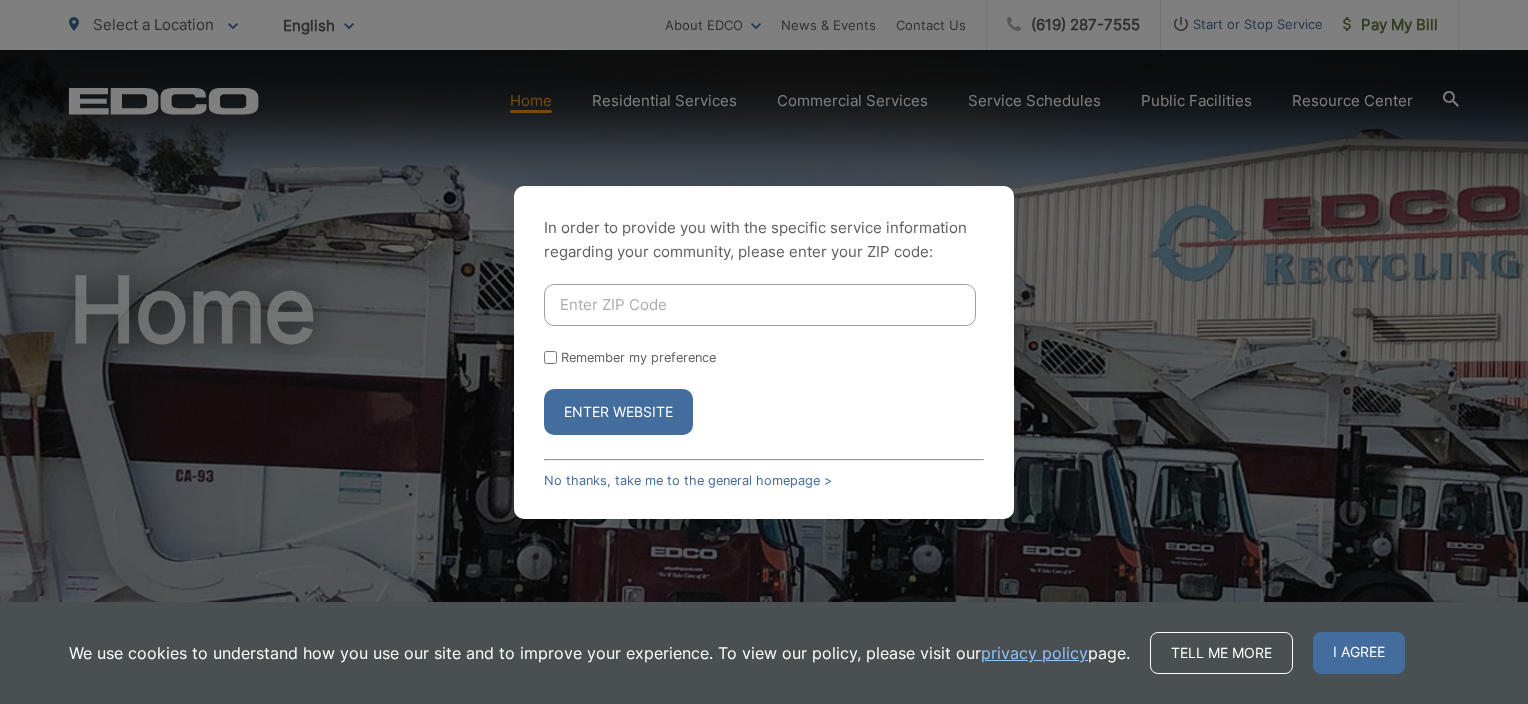 scroll, scrollTop: 0, scrollLeft: 0, axis: both 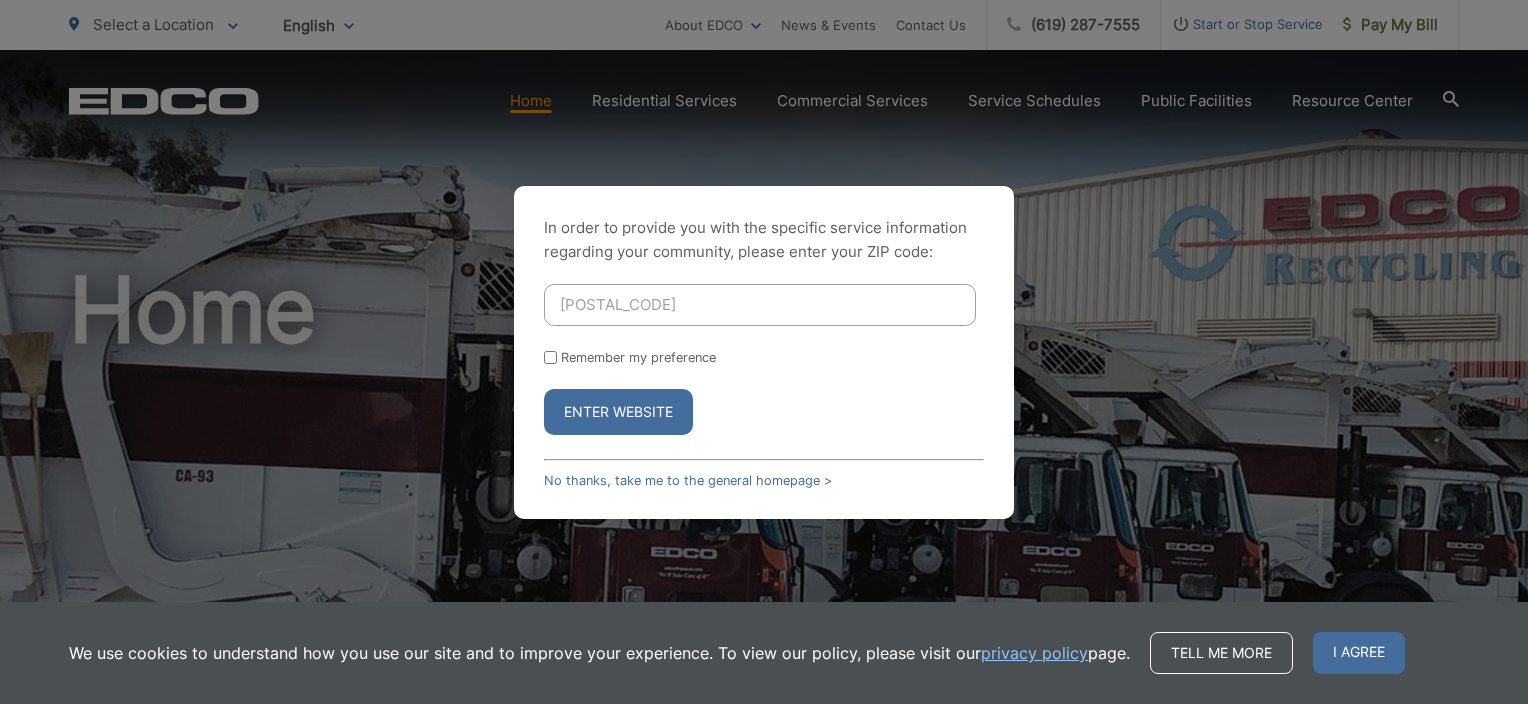 type on "[POSTAL_CODE]" 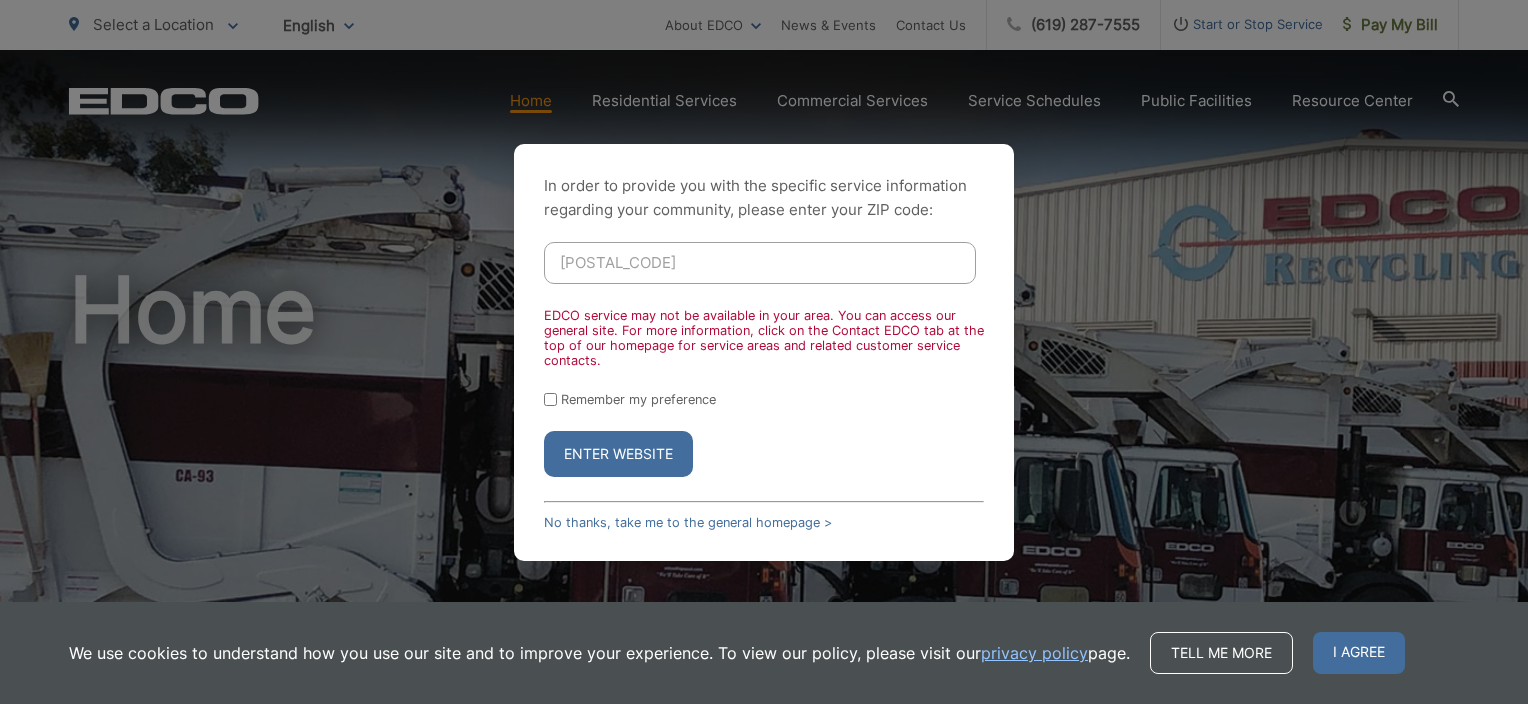 click on "In order to provide you with the specific service information regarding your community, please enter your ZIP code:
90703
EDCO service may not be available in your area. You can access our general site. For more information, click on the Contact EDCO tab at the top of our homepage for service areas and related customer service contacts.
Remember my preference
Enter Website
No thanks, take me to the general homepage >
In order to provide you with the specific service information regarding your community, please select a region:
Remember my preference
Enter Website
No thanks, take me to the general homepage >
Go" at bounding box center (764, 352) 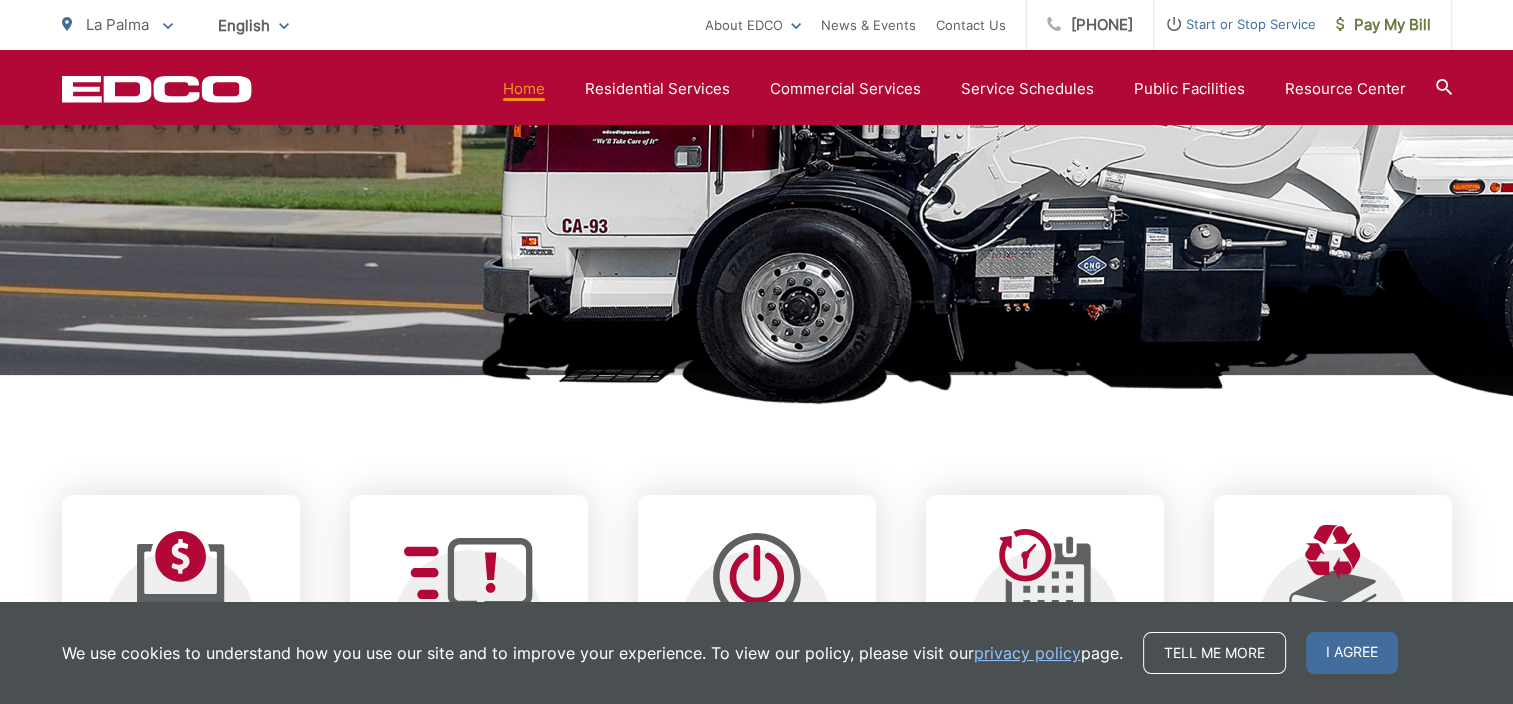 scroll, scrollTop: 800, scrollLeft: 0, axis: vertical 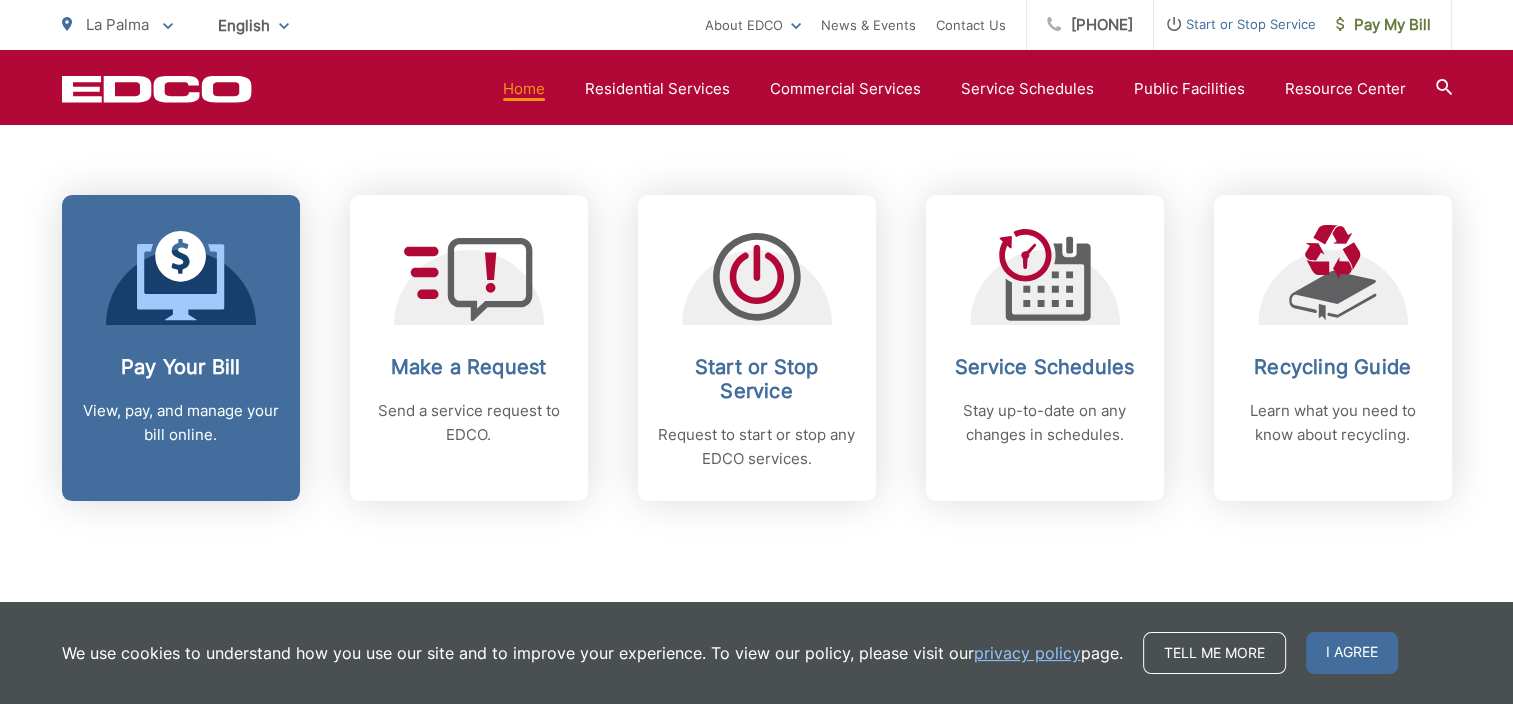 click on "Pay Your Bill" at bounding box center (181, 367) 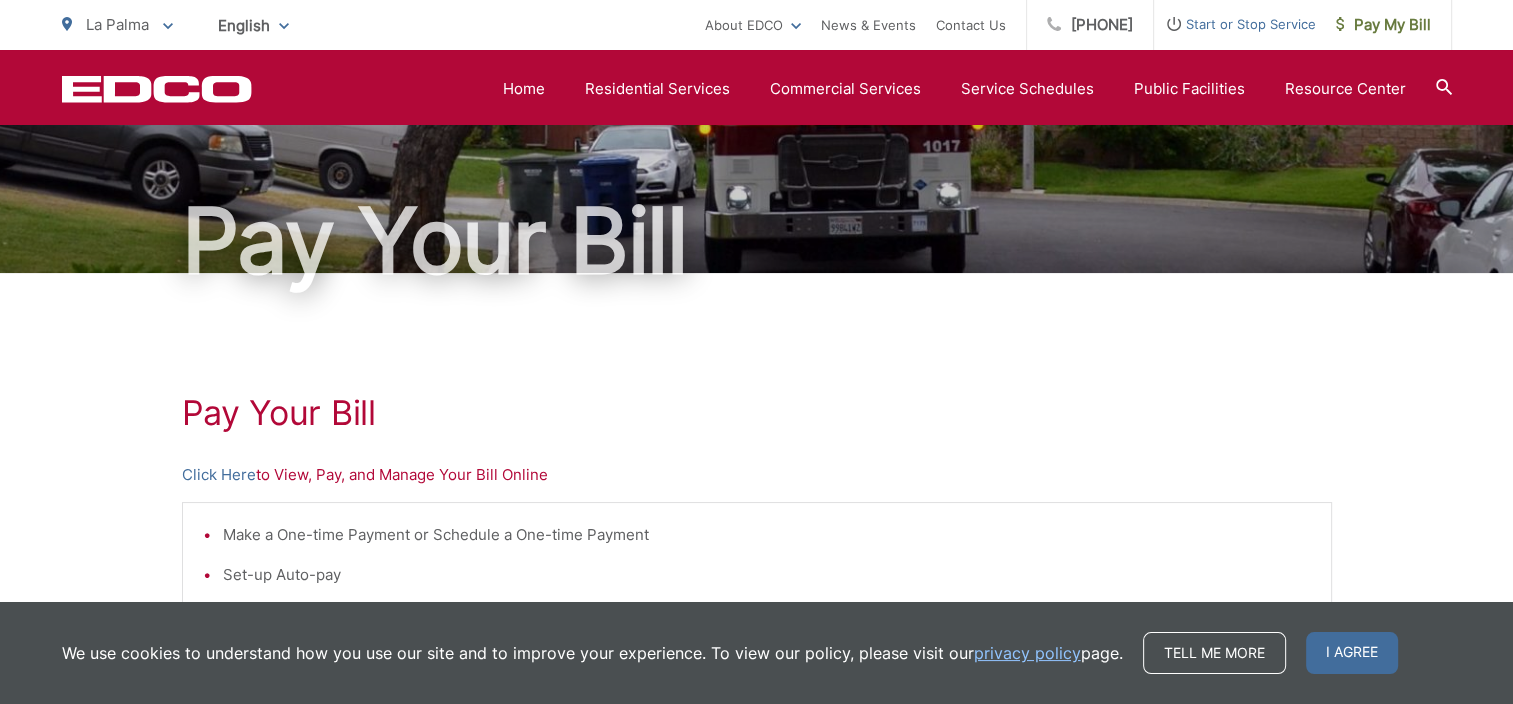 scroll, scrollTop: 0, scrollLeft: 0, axis: both 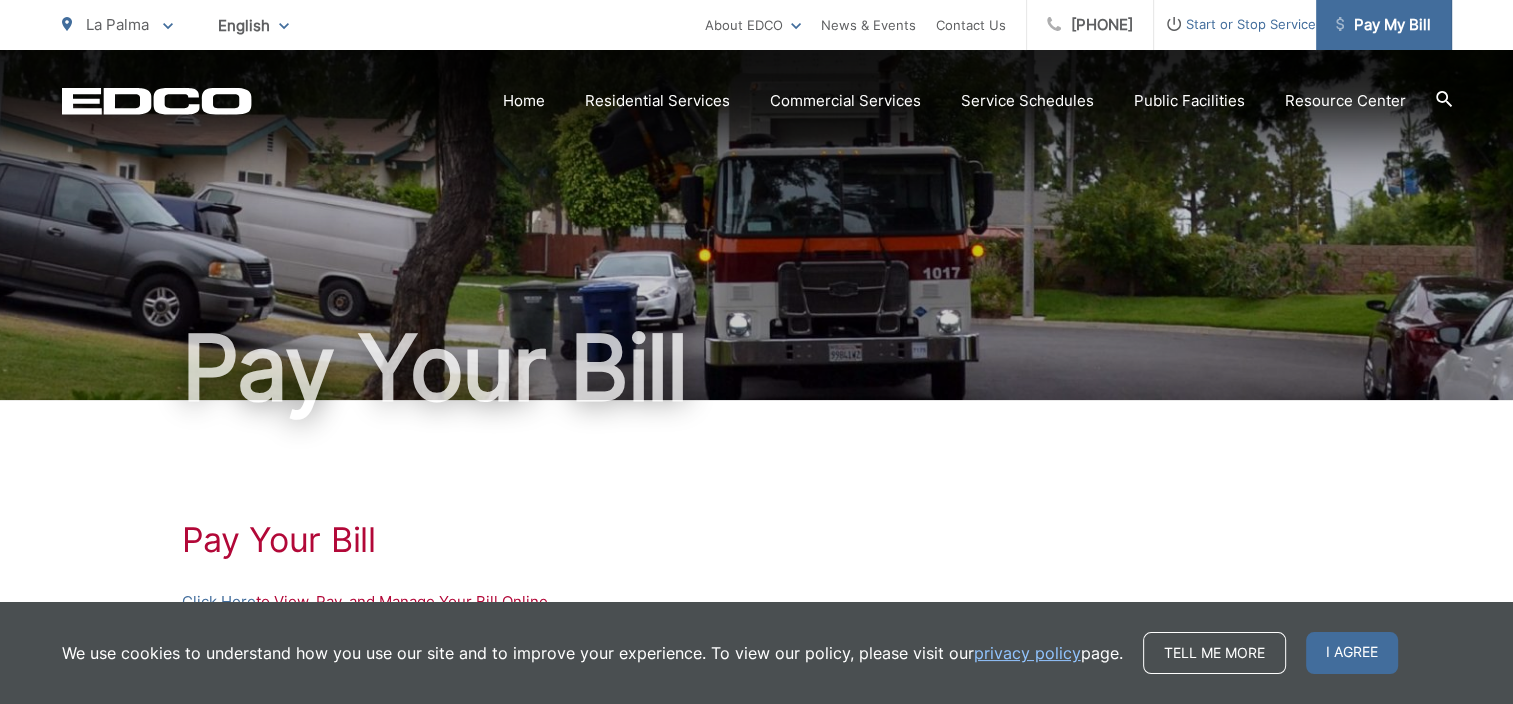 click on "Pay My Bill" at bounding box center [1383, 25] 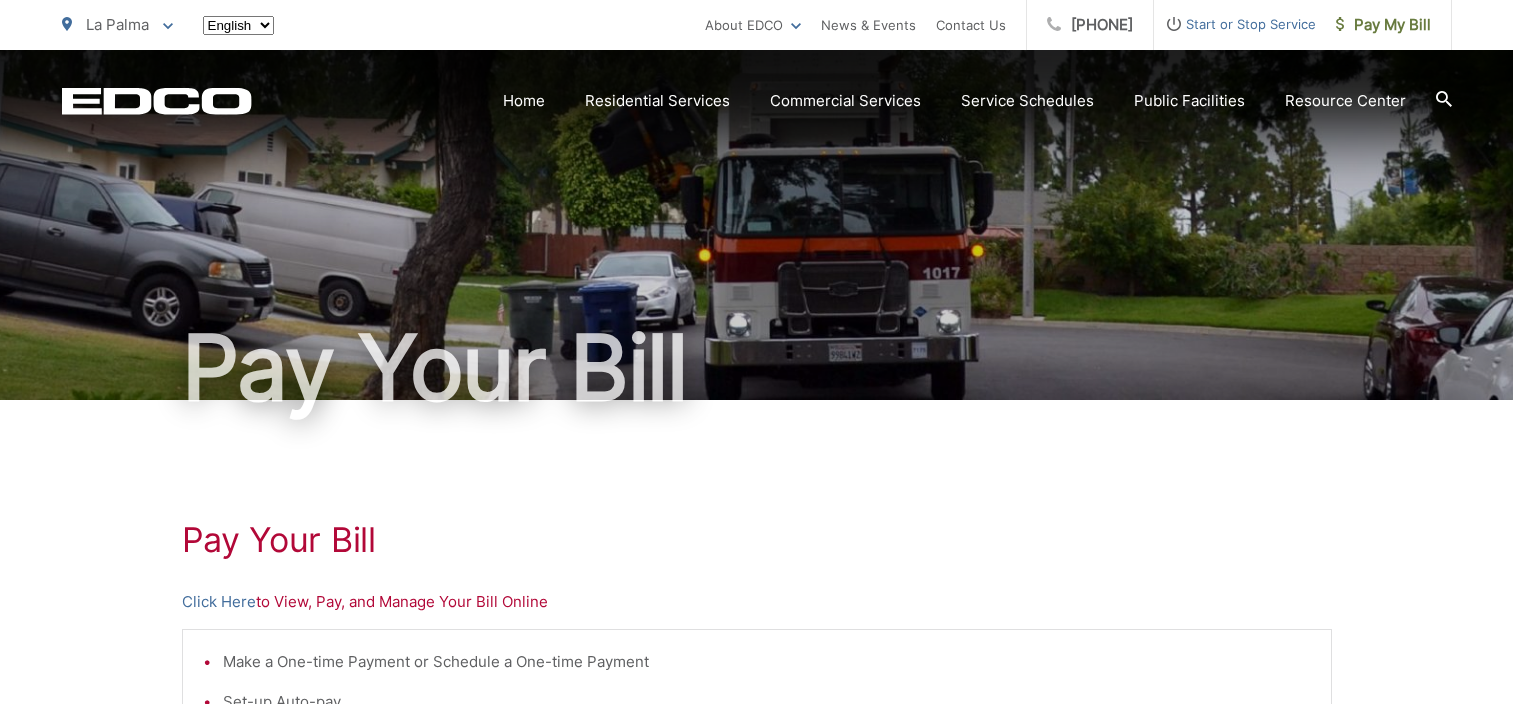 scroll, scrollTop: 0, scrollLeft: 0, axis: both 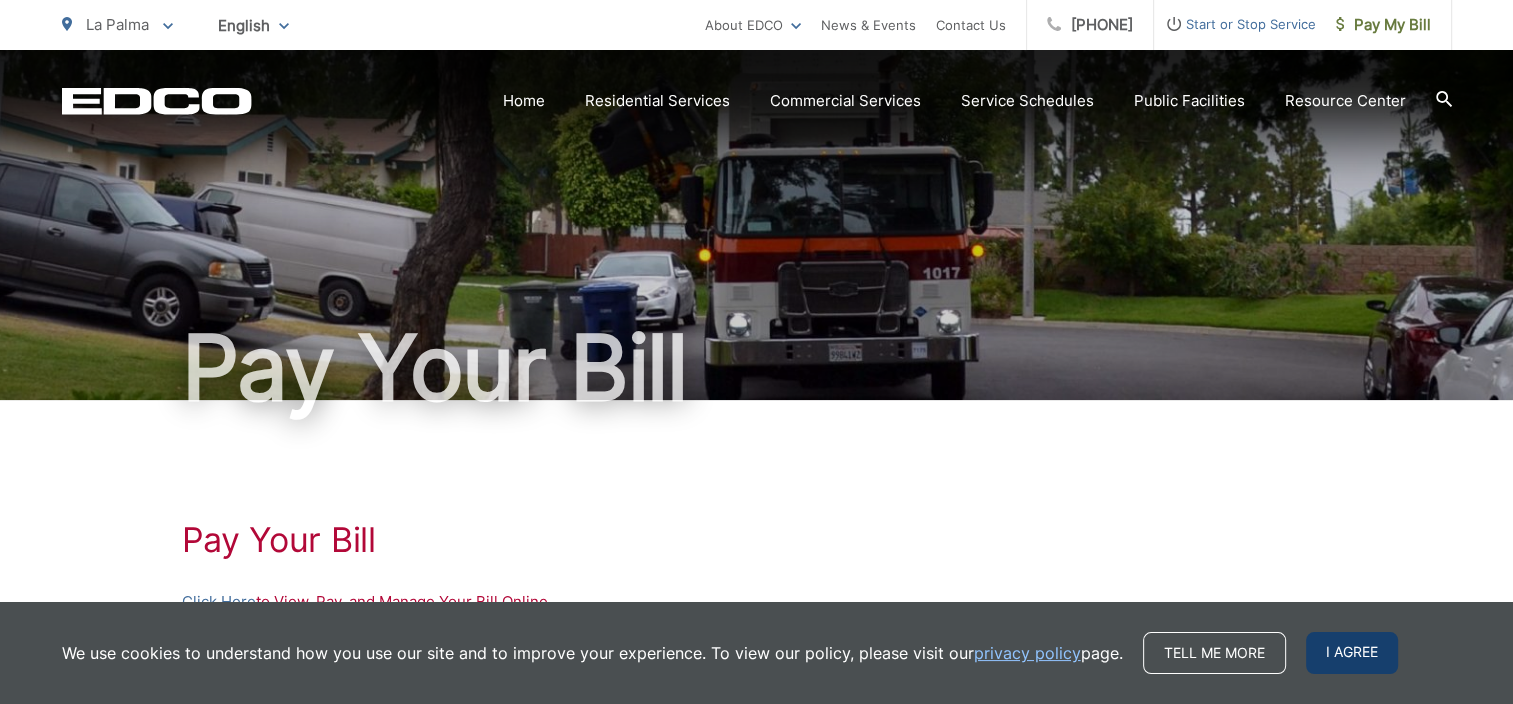 click on "I agree" at bounding box center [1352, 653] 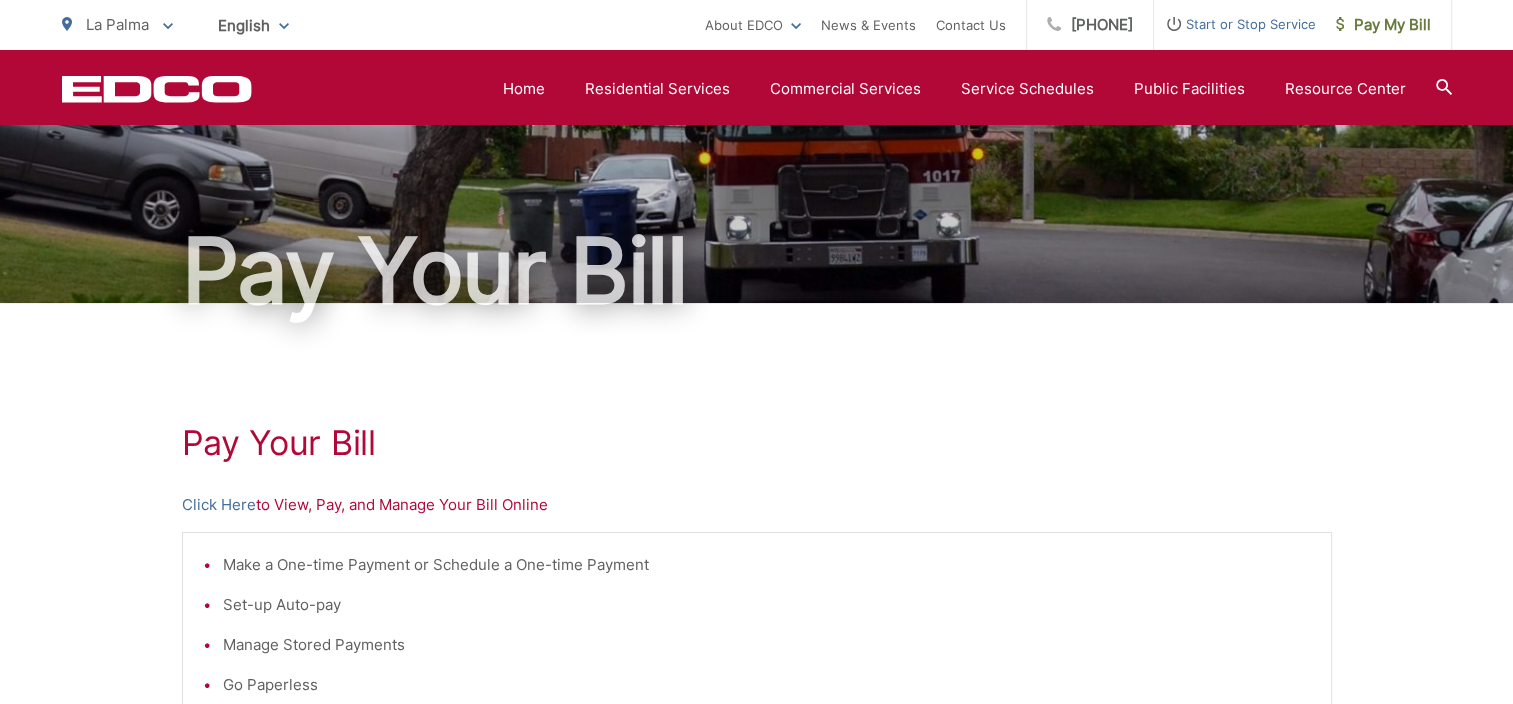 scroll, scrollTop: 0, scrollLeft: 0, axis: both 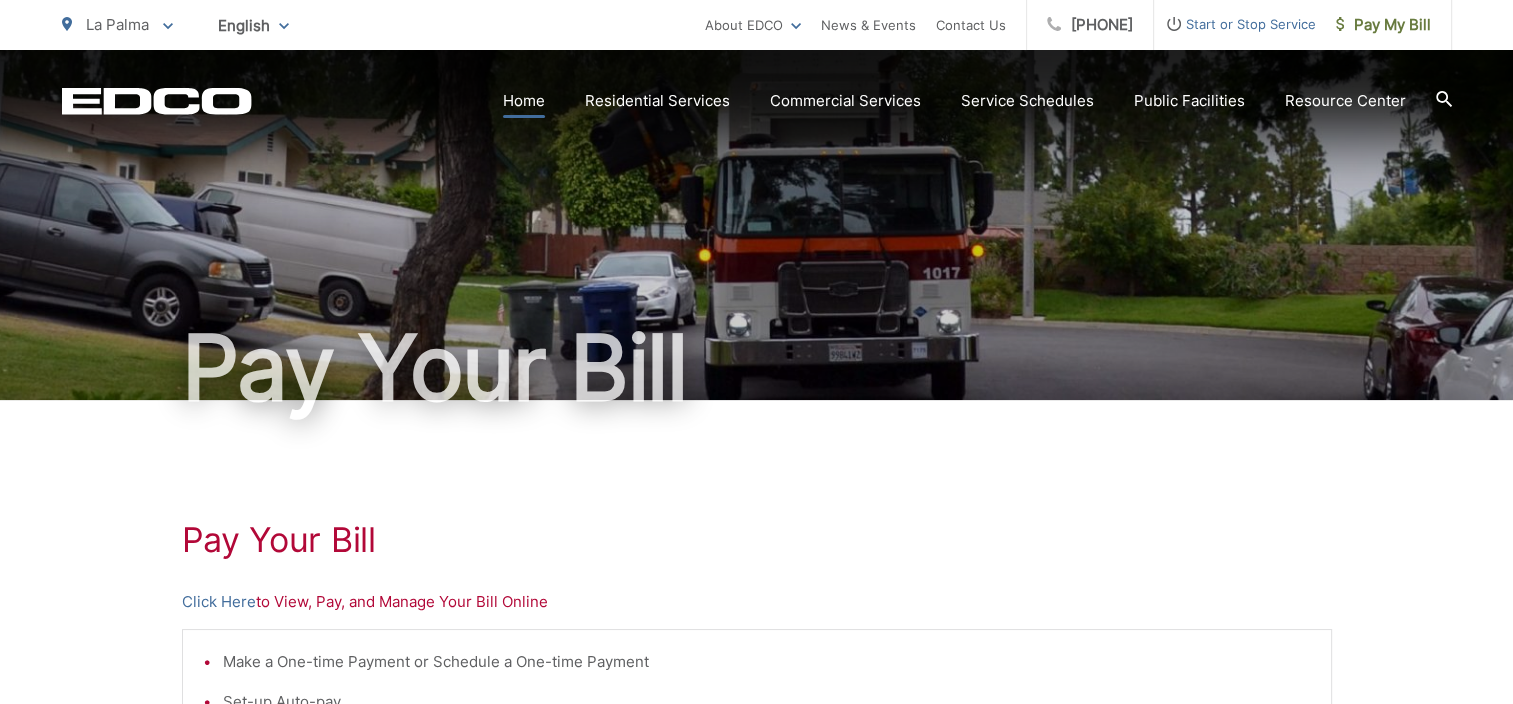click on "Home" at bounding box center (524, 101) 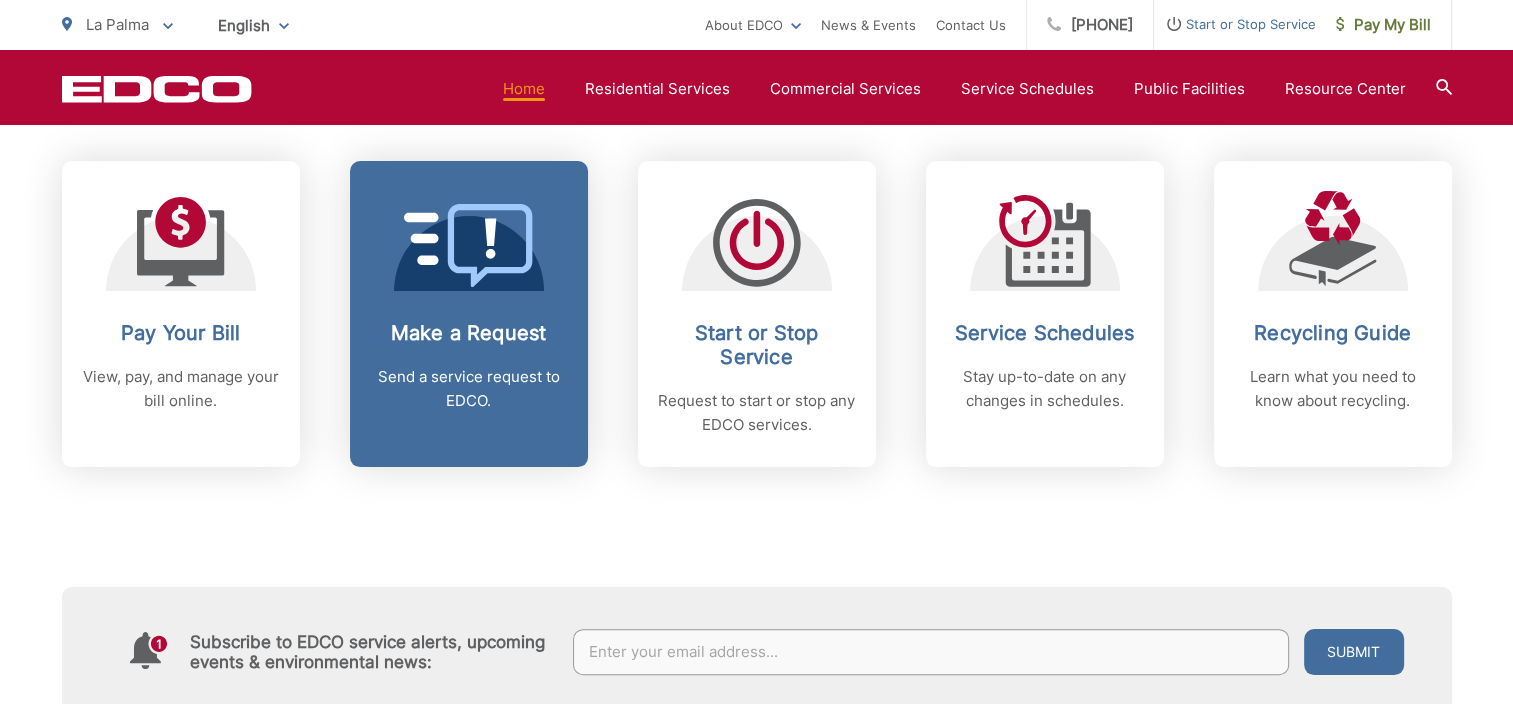 scroll, scrollTop: 800, scrollLeft: 0, axis: vertical 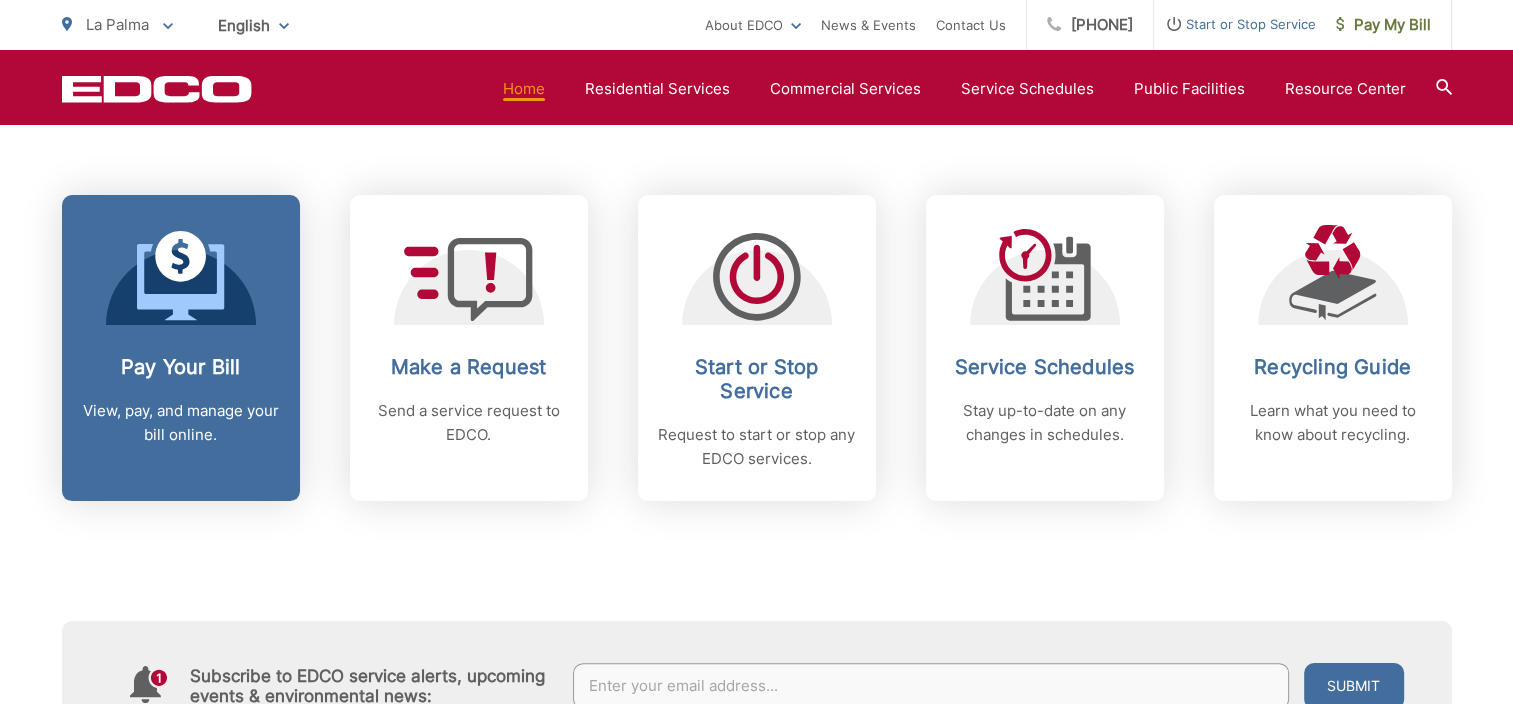 click on "Pay Your Bill" at bounding box center (181, 367) 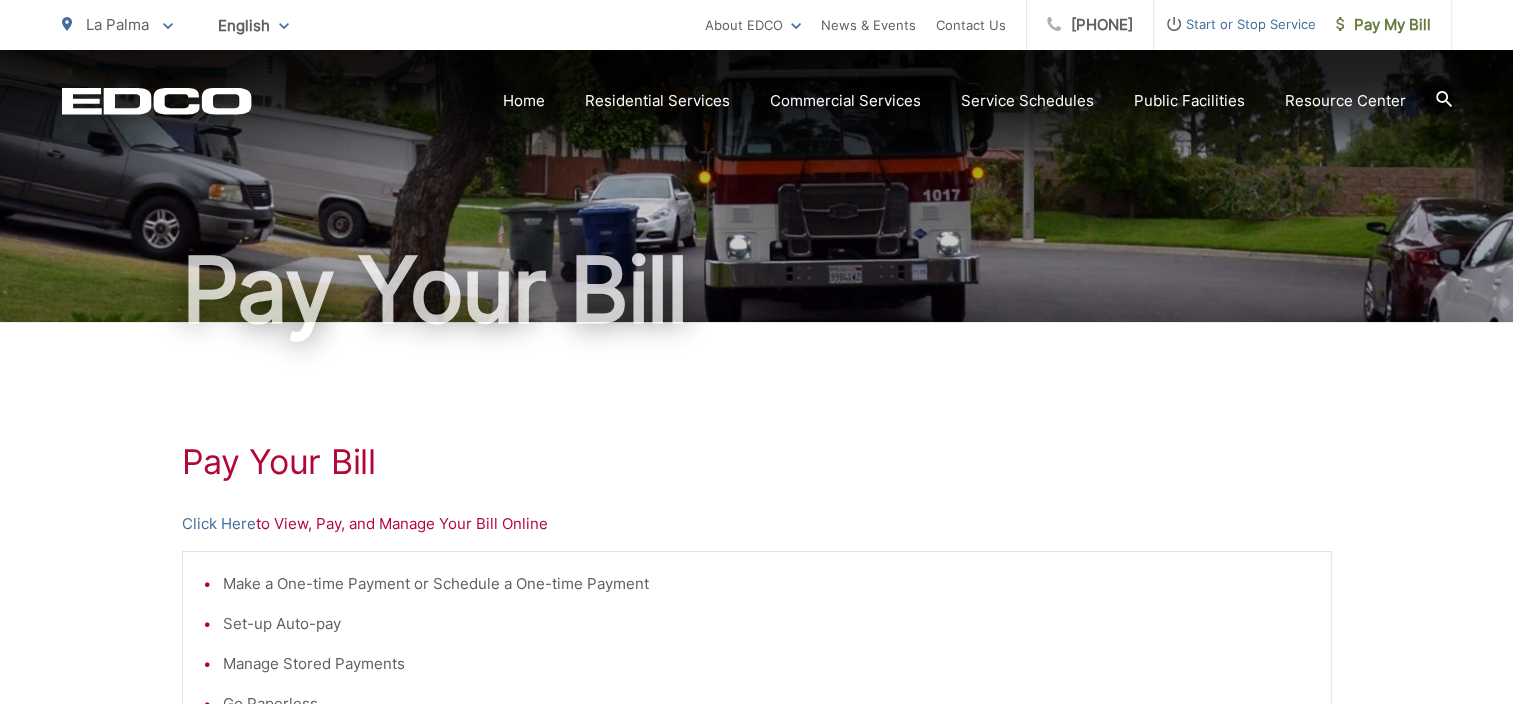 scroll, scrollTop: 100, scrollLeft: 0, axis: vertical 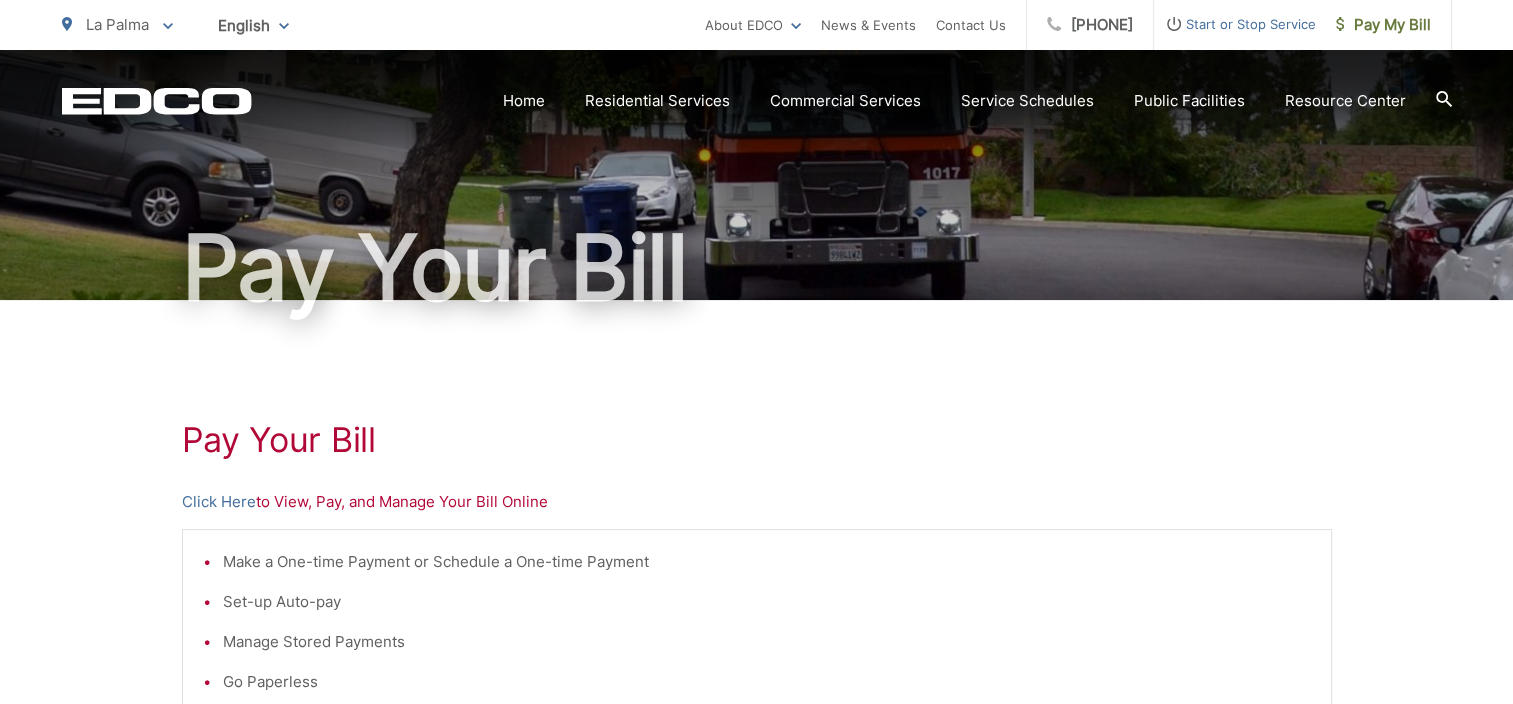 click on "Click Here  to View, Pay, and Manage Your Bill Online" at bounding box center [757, 502] 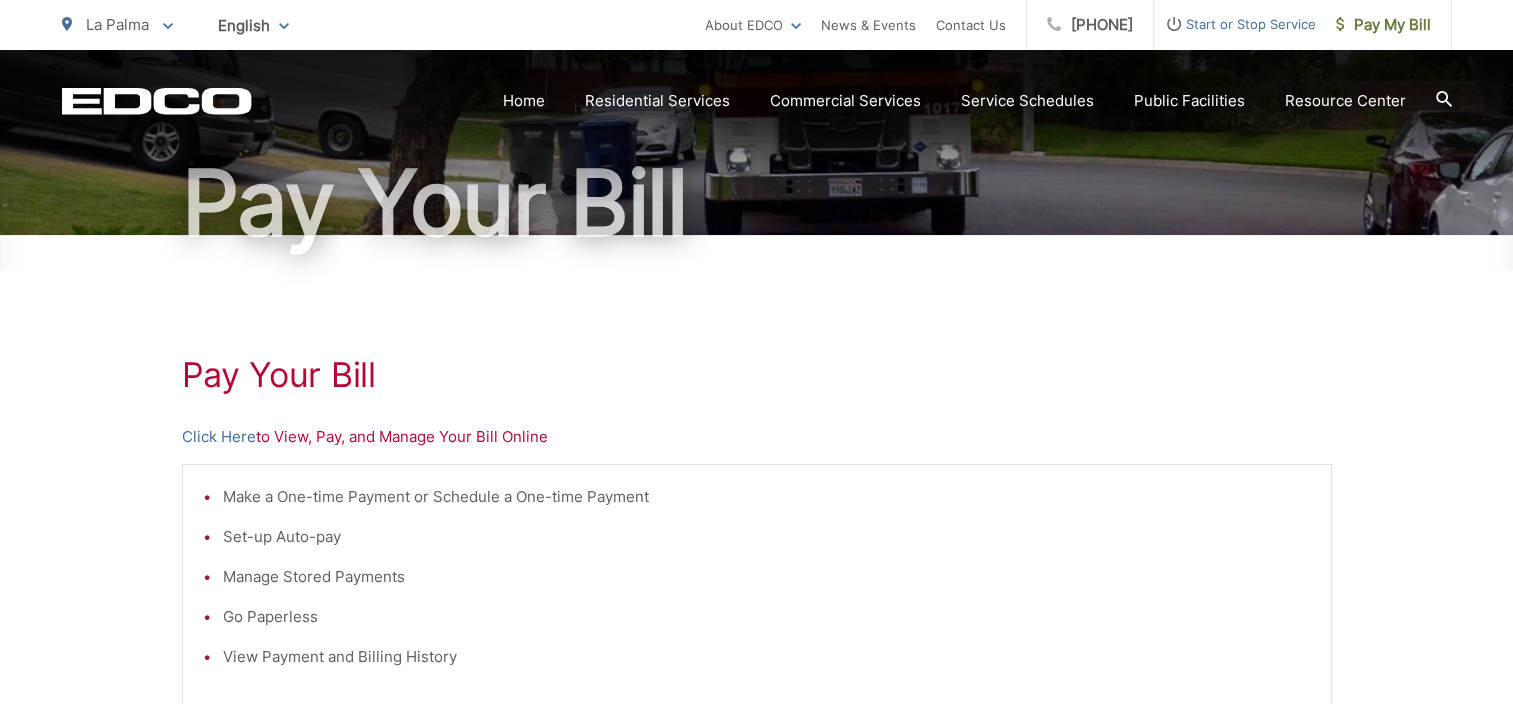scroll, scrollTop: 200, scrollLeft: 0, axis: vertical 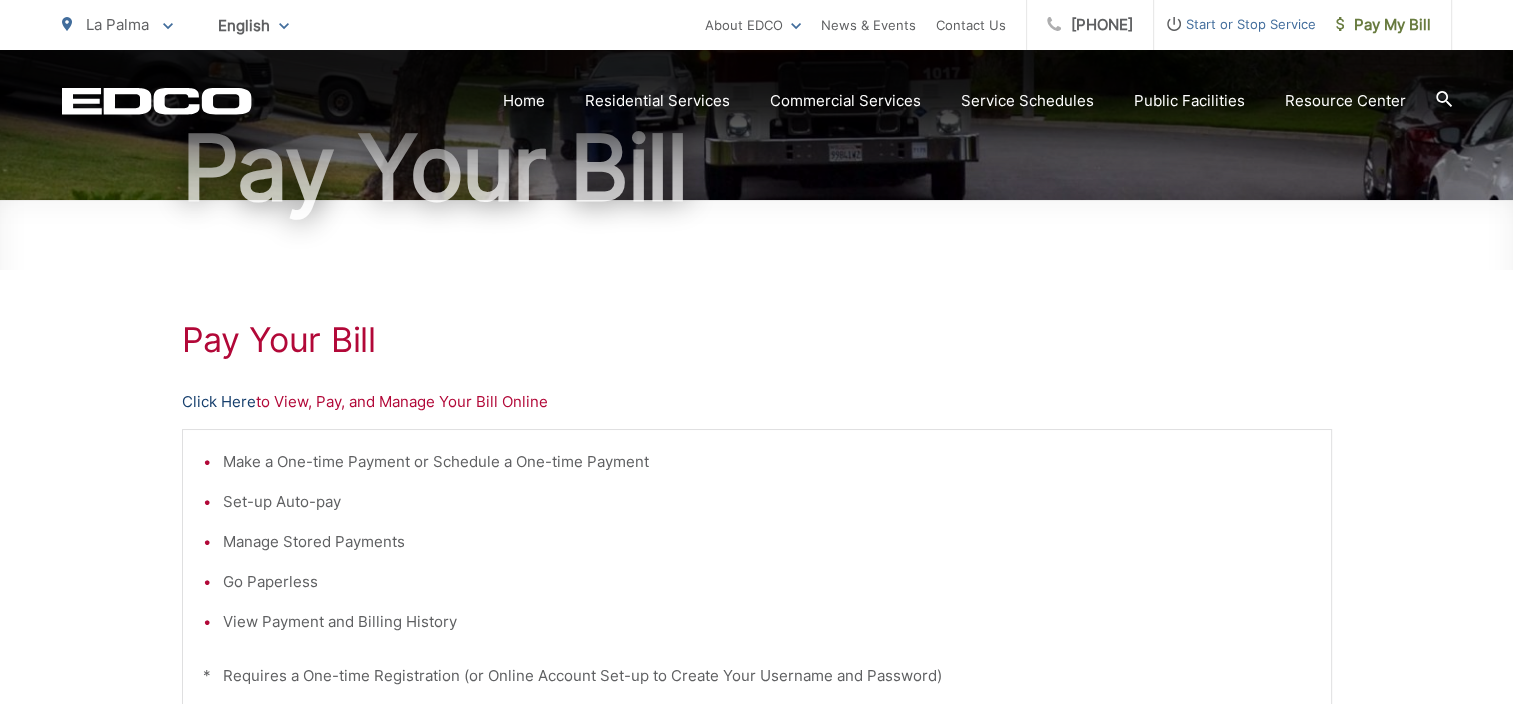 click on "Click Here" at bounding box center (219, 402) 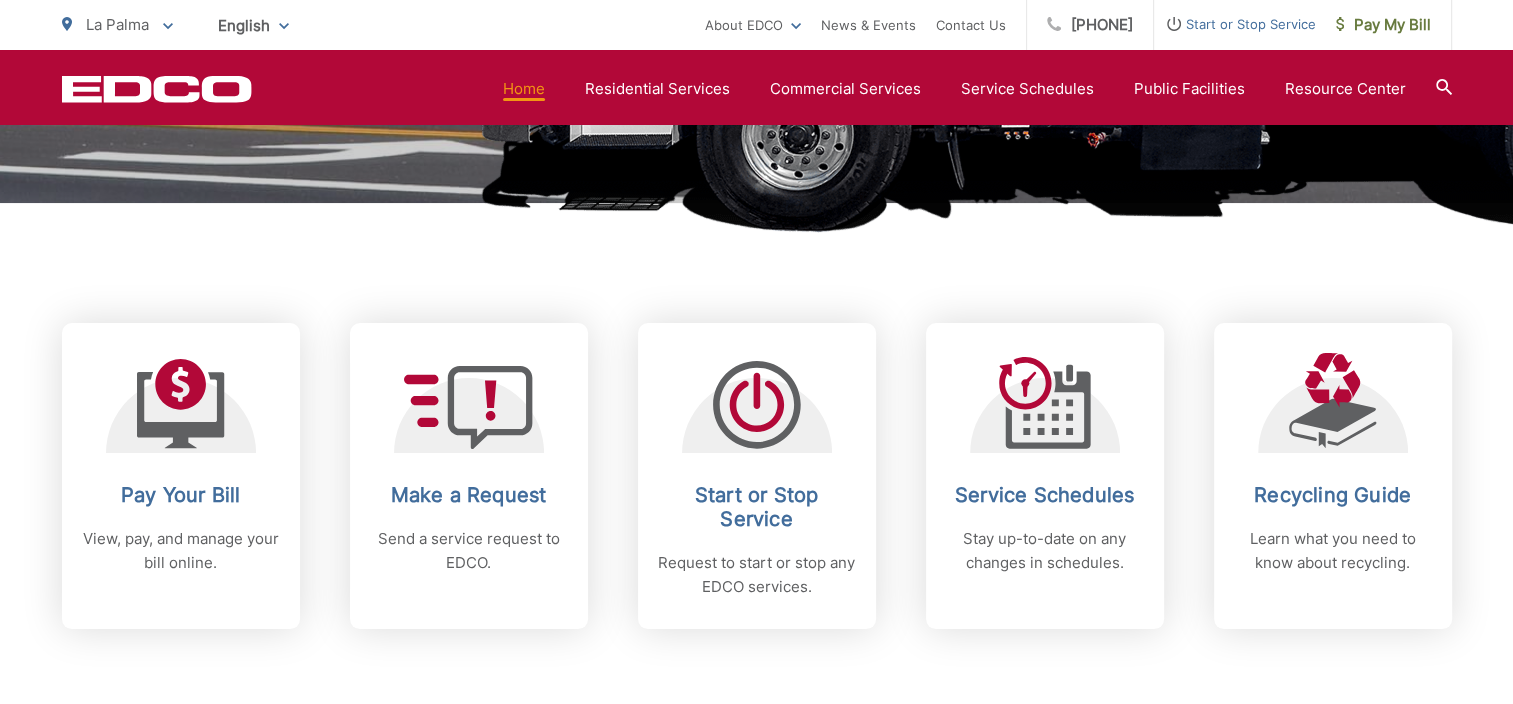 scroll, scrollTop: 600, scrollLeft: 0, axis: vertical 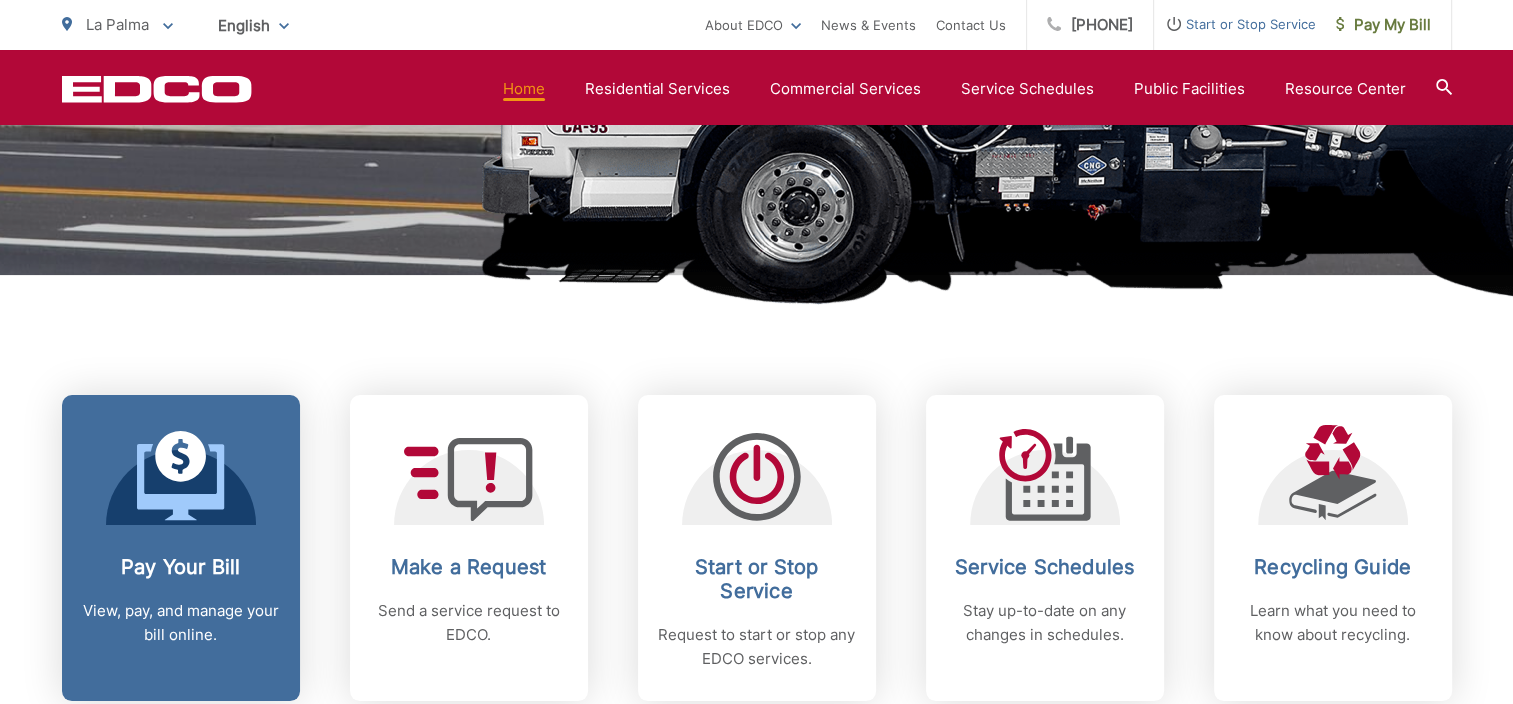 click on "Pay Your Bill" at bounding box center (181, 567) 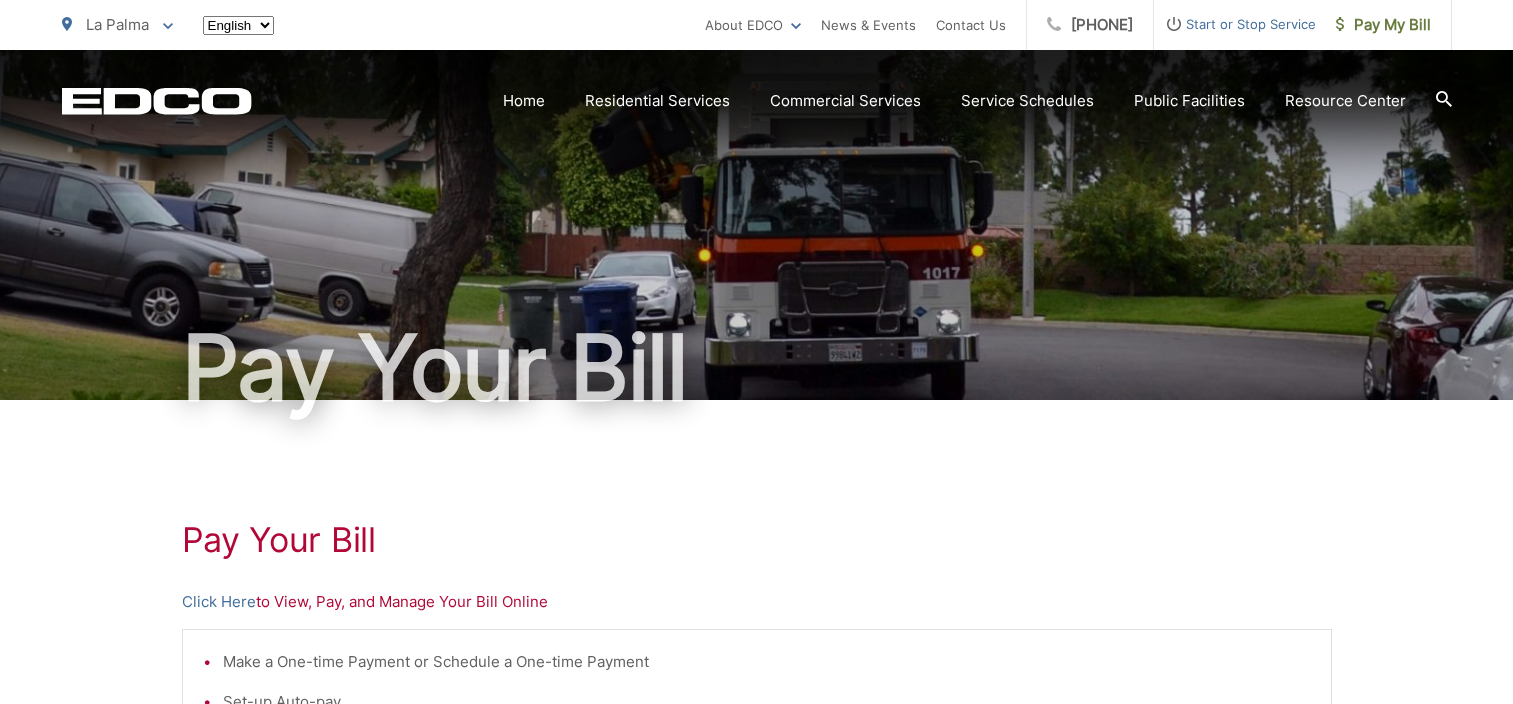 scroll, scrollTop: 0, scrollLeft: 0, axis: both 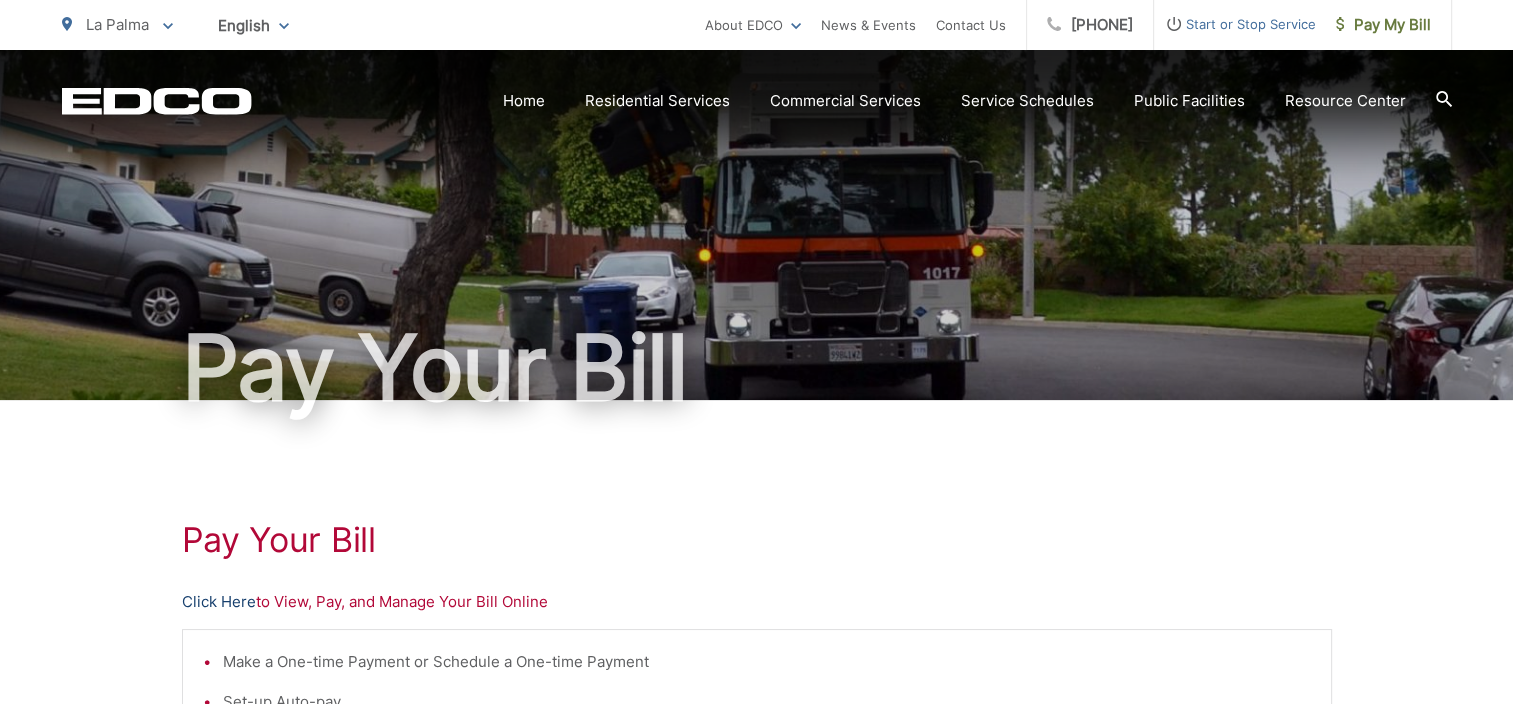 click on "Click Here" at bounding box center (219, 602) 